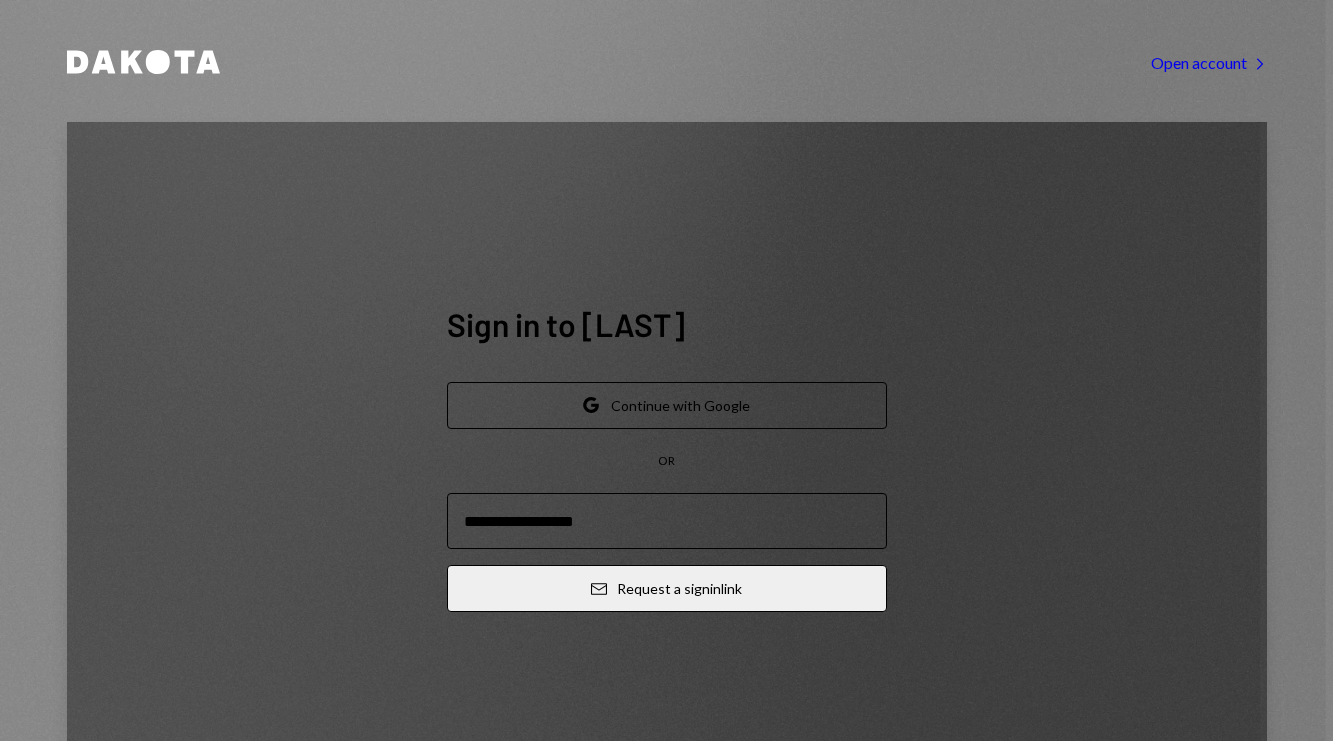 scroll, scrollTop: 0, scrollLeft: 0, axis: both 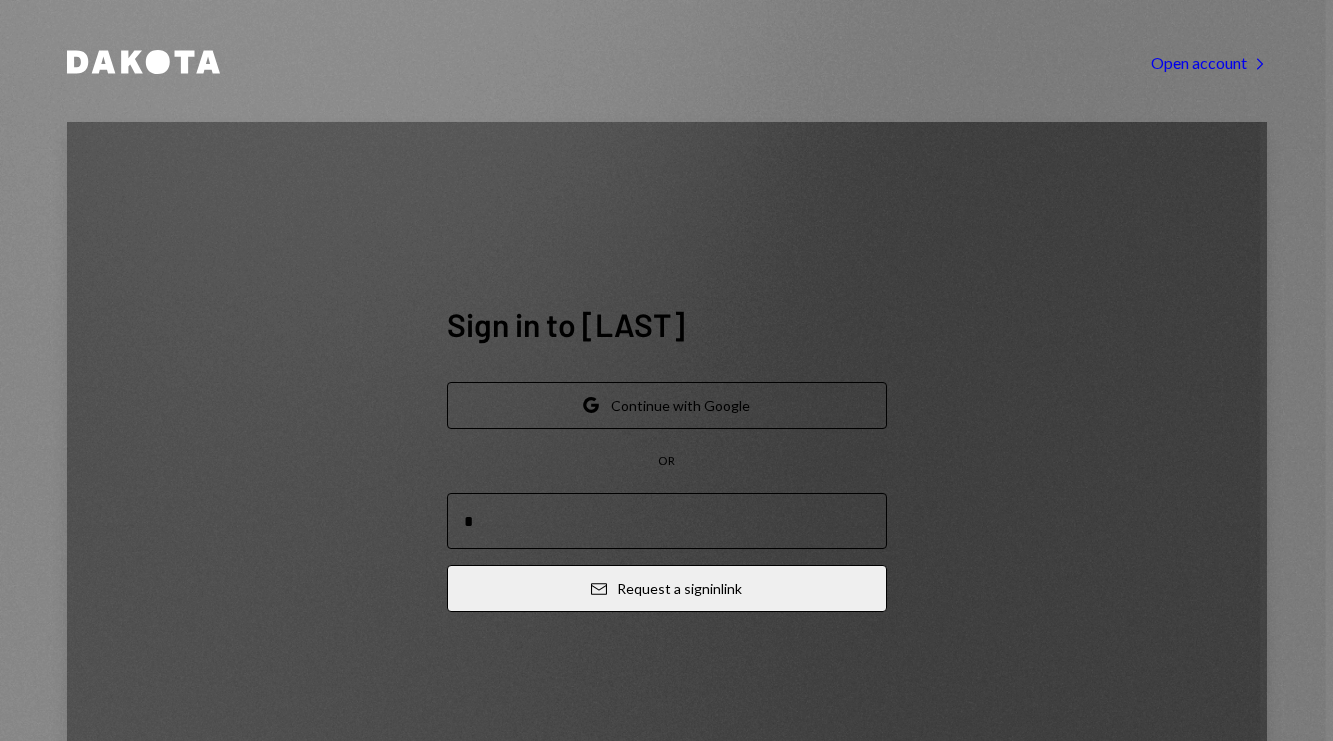 type on "**********" 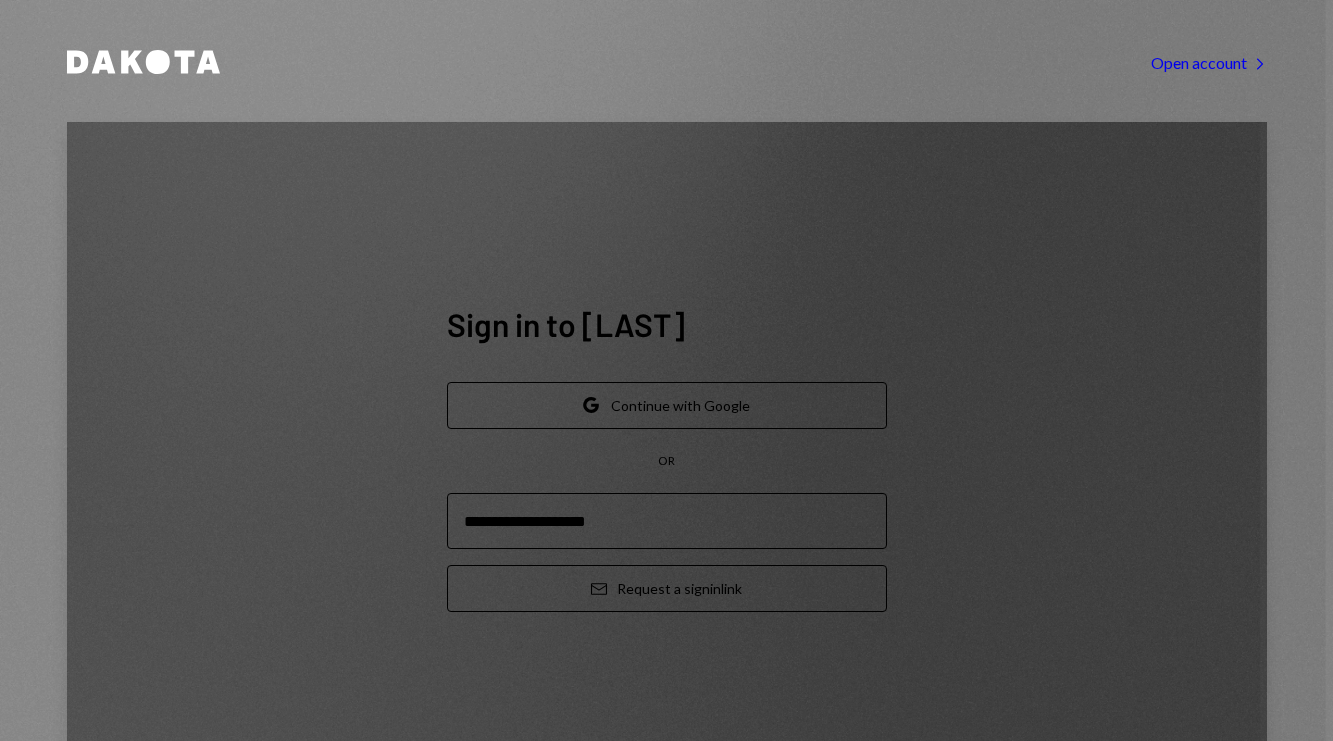 click on "Email Request a sign  in  link" at bounding box center (667, 588) 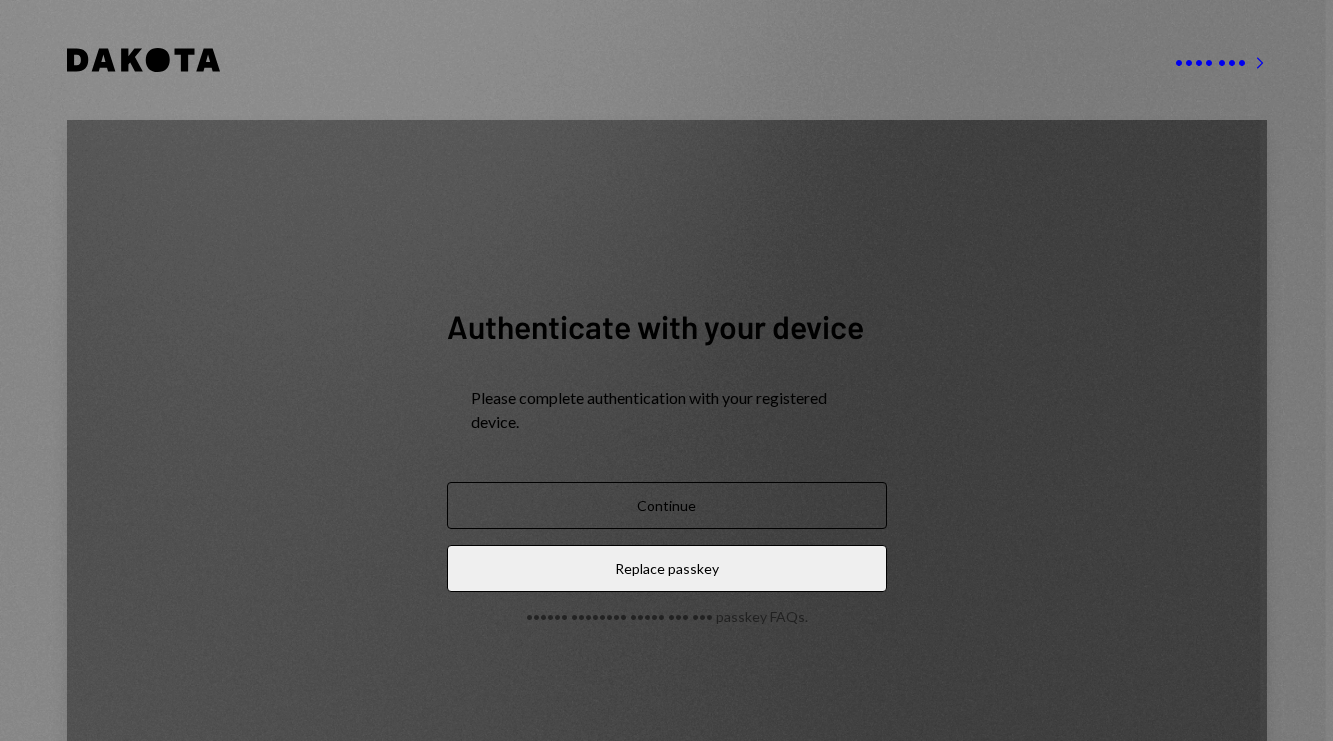 scroll, scrollTop: 0, scrollLeft: 0, axis: both 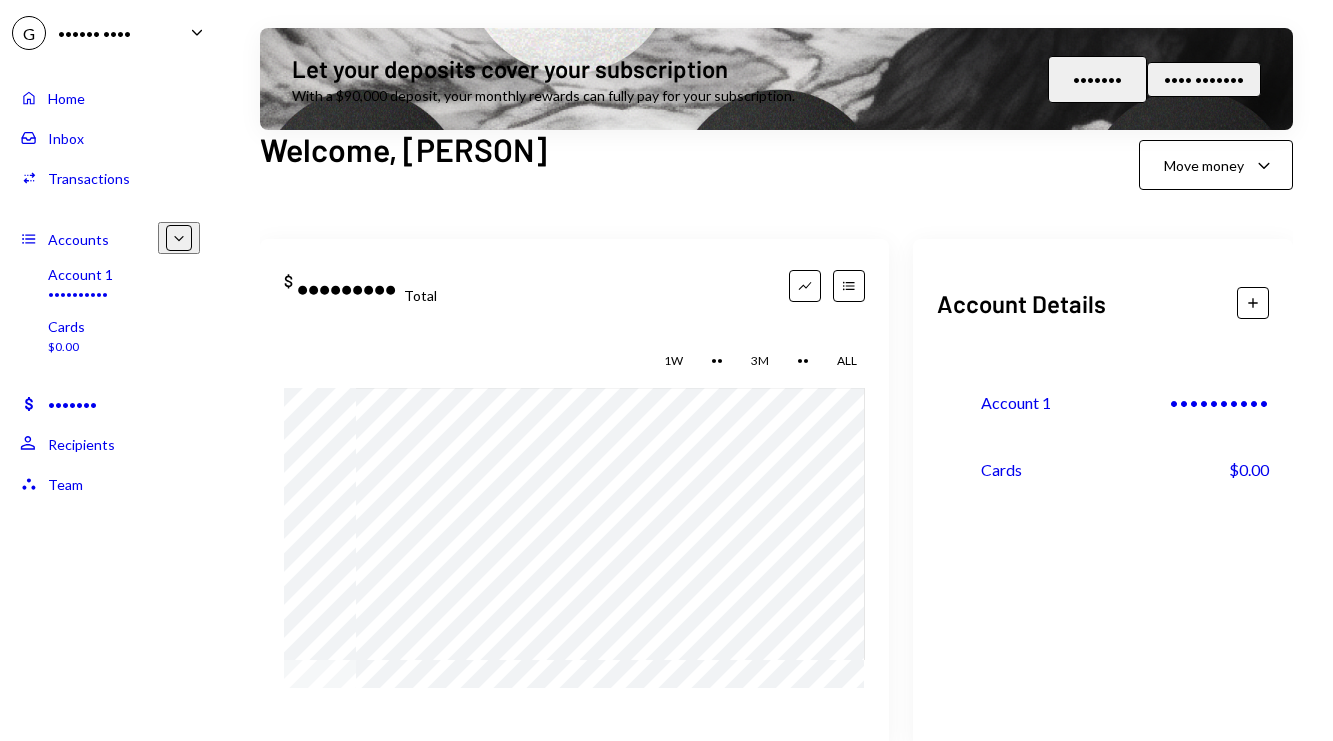 click on "Account Details Plus Dollar Account 1 $26,260.49 Dollar Cards $0.00 Recent Transactions View all Type Initiated By Initiated At Account Status Bank Payment $250.25 [PERSON] 8:54 PM Account 1 Completed Bank Payment $5,005.00 [PERSON] 8:46 PM Account 1 Completed Bank Deposit $20,000.00 PAYPAL 6:26 PM Account 1 Completed Bank Deposit $5,125.00 WISE US, INC. 4:22 PM Account 1 Completed Bank Payment $3,823.82 [PERSON] 4:09 PM Account 1 Completed" at bounding box center (776, 502) 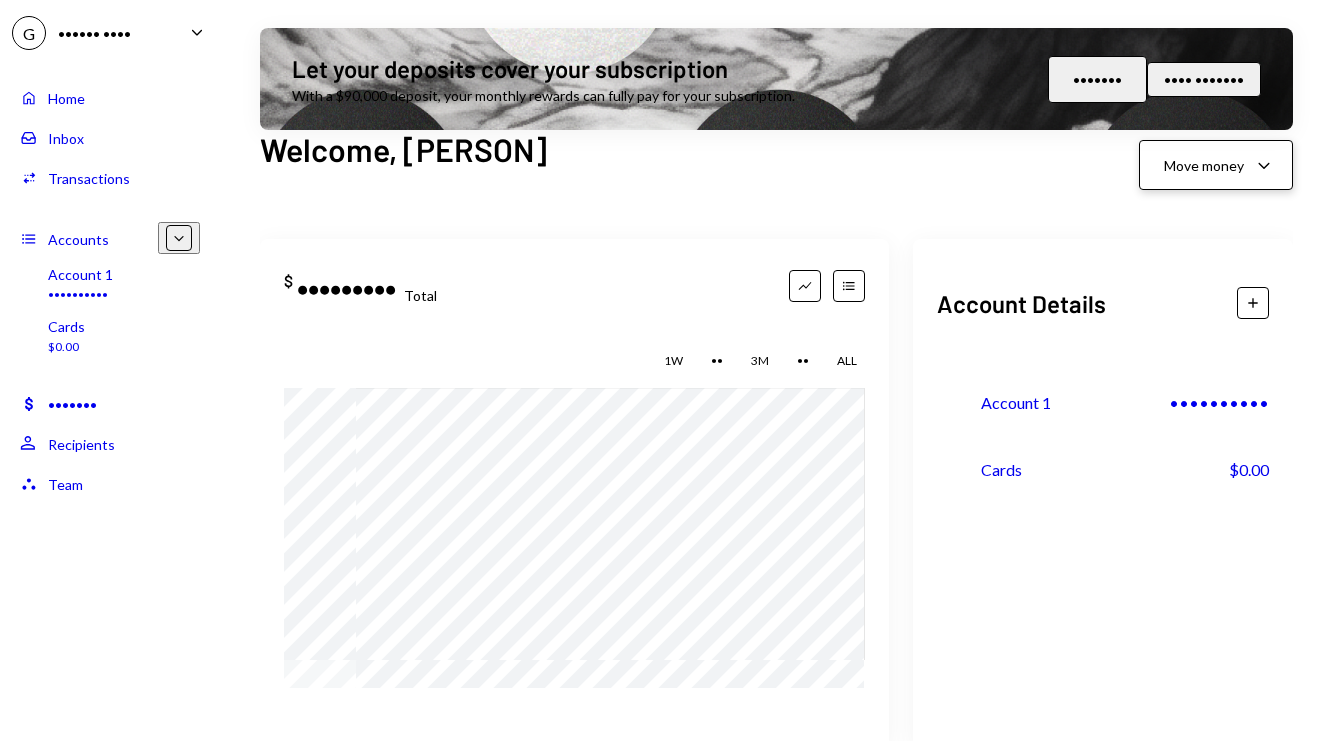 click on "Move money" at bounding box center [1204, 165] 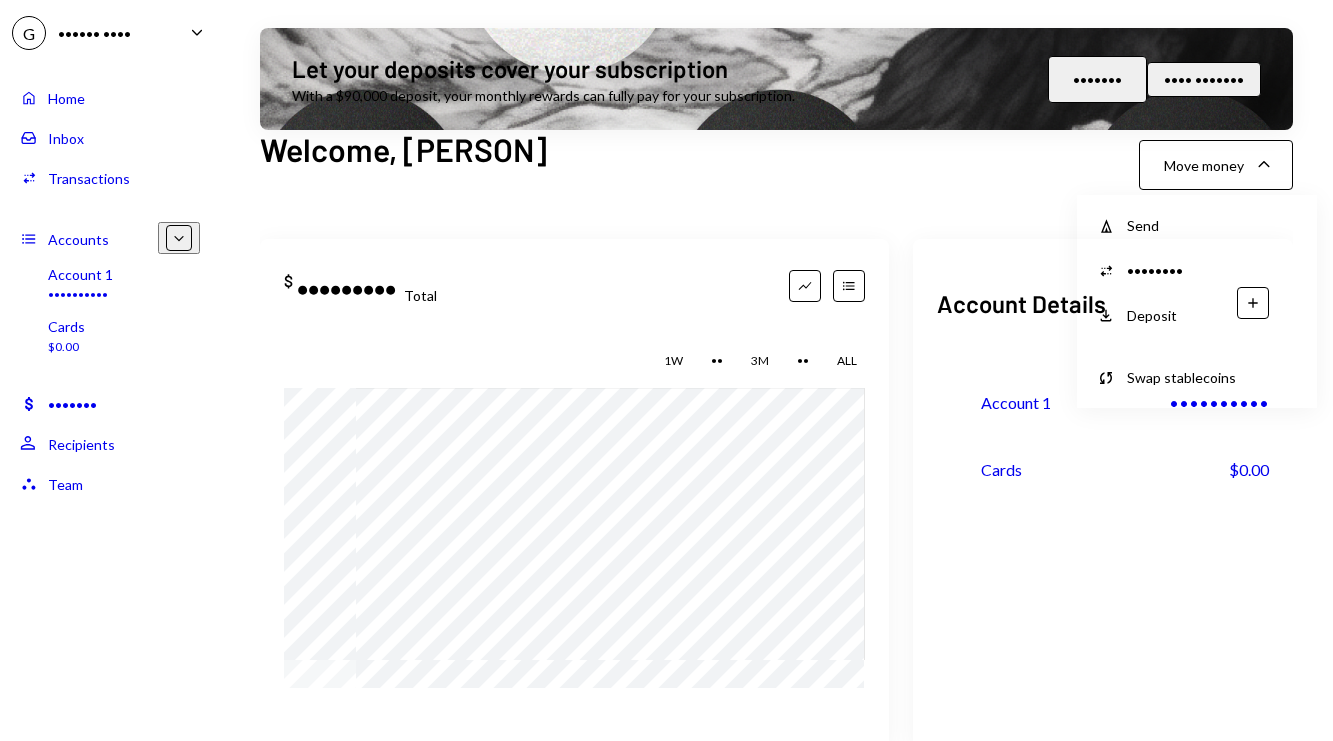click on "Withdraw Send" at bounding box center [1197, 225] 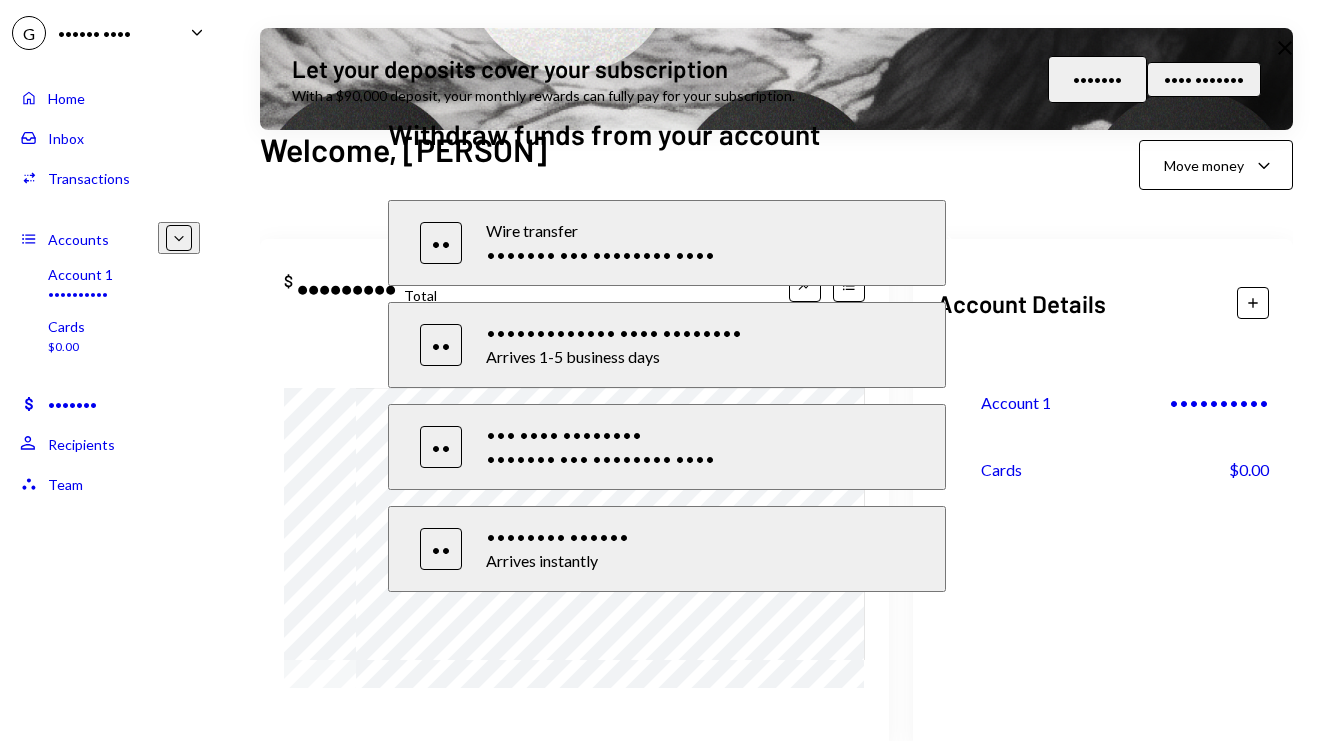 click on "••••••• ••• •••••••• ••••" at bounding box center [700, 255] 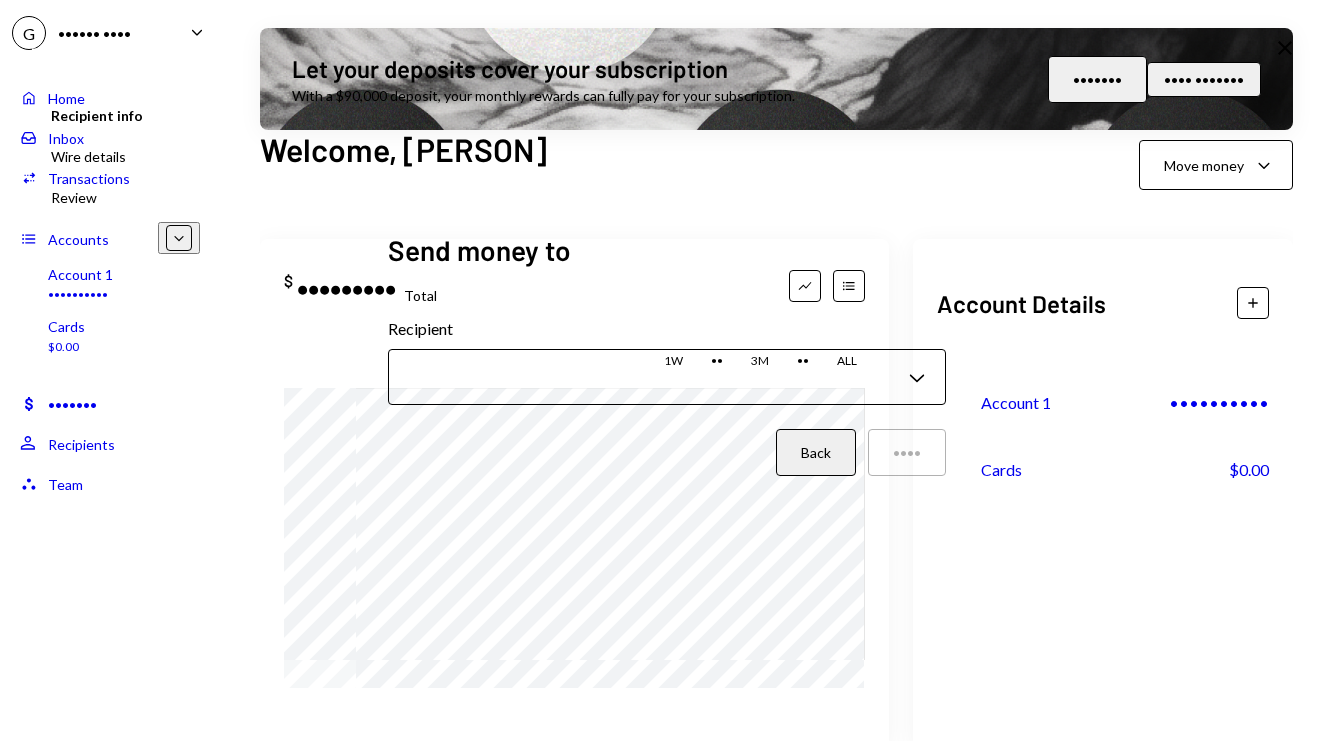 type 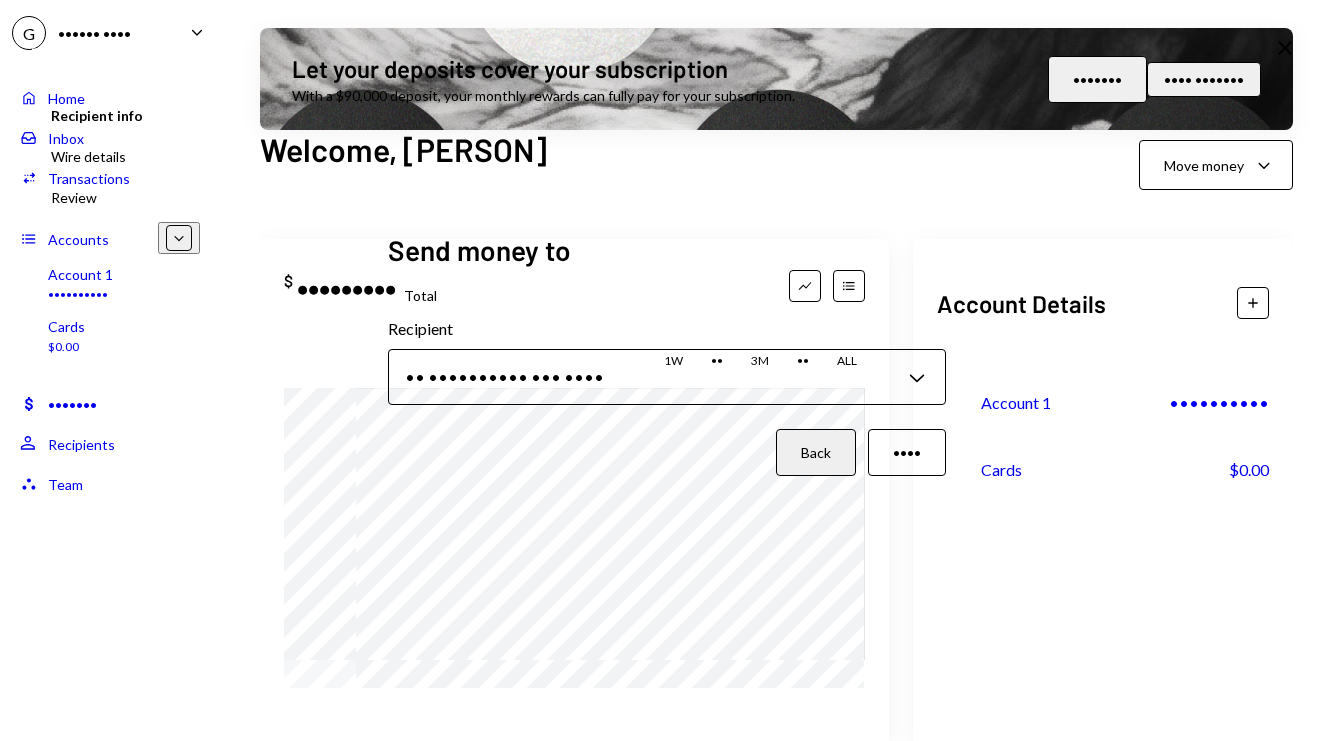 click on "[PERSON] Recipient info Wire details Review Add recipient bank Recipient bank name Routing number Account number Back Next Close" at bounding box center (666, 370) 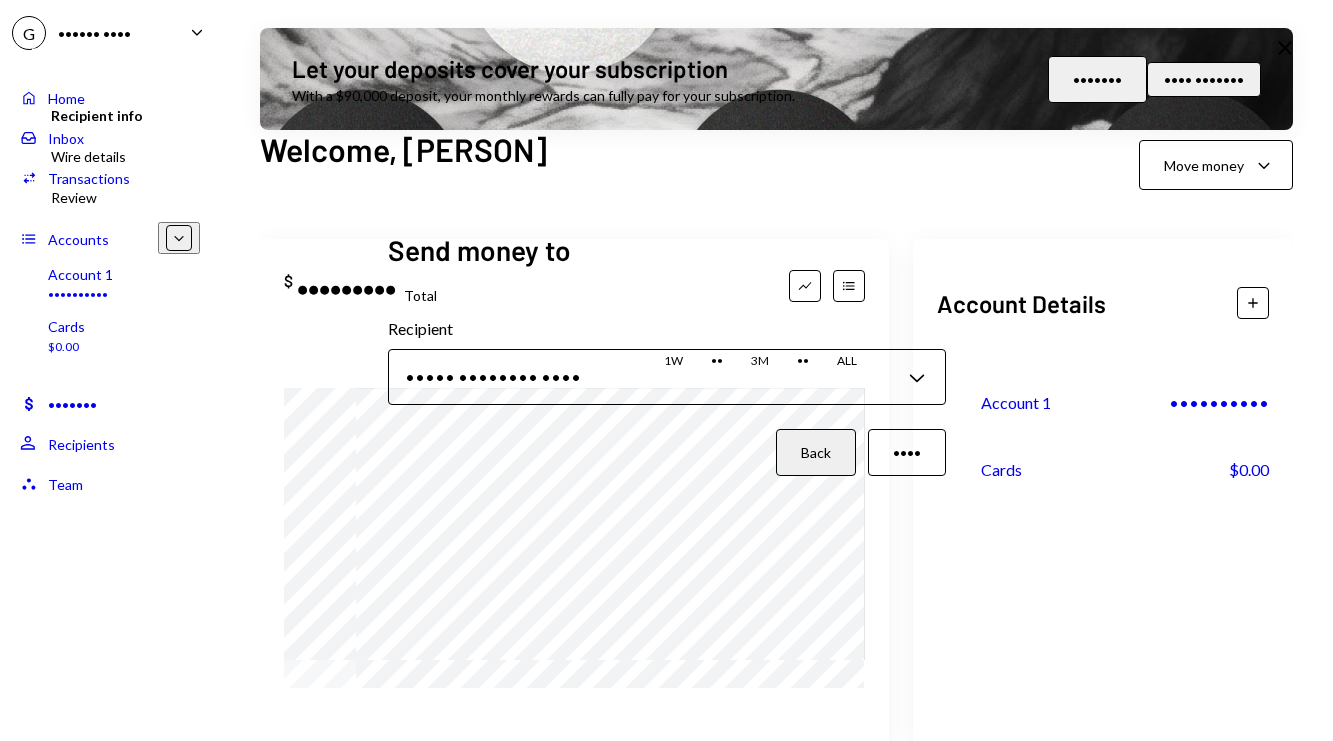 click on "••••••••• ••••• •••••••• •••• ••••••• •••• ••••••••••••••••• ••••••••••••••••••••••••••••••••••••••••• ••••••••••••••••••••••••• ••••••••••••••••••••••••• ••••••••••••••••••••••••••• •••••••••••••••••••••••••••••••••••••••• ••••••••••••••••••••••••••• •••••••••••••••••••••••••••• •••••••••••••••••••••• ••••••••••••••••••••••••••••••••••• ••••••••••••••••••••••••••••• ••••••••••••••• ••••••••••••••••••••••• ••••••••••••••••••••••• ••••••••••••••••• ••••••••••••••••••••••••••••••••••••••••••••• •••••••••••••••••••••••••••• •••••••••••• ••••••••••••••••••••• •••••••••••••••••••••••••••••••••••••• •••••••••••••••••• ••••••••••••••••• ••••••••••••••••••••••••••••••••••••• ••••••••••••••••••••••• ••••••••••••••••• ••••••••••••••••••••••••• •••••••••••••••••••••••• •••••••••••••••••••••••••••••• •••••••••••••• •••••••••••••••••• ••••••••••••••••••••• ••••••••••••••••••••••••••• ••••••••••••••••••••••• ••••••••••••••••••••••••••• •••••••••••••••••••••••• •••••••••••••••••••••••••• ••••••••••••••••••••••••••••••" at bounding box center [667, 361] 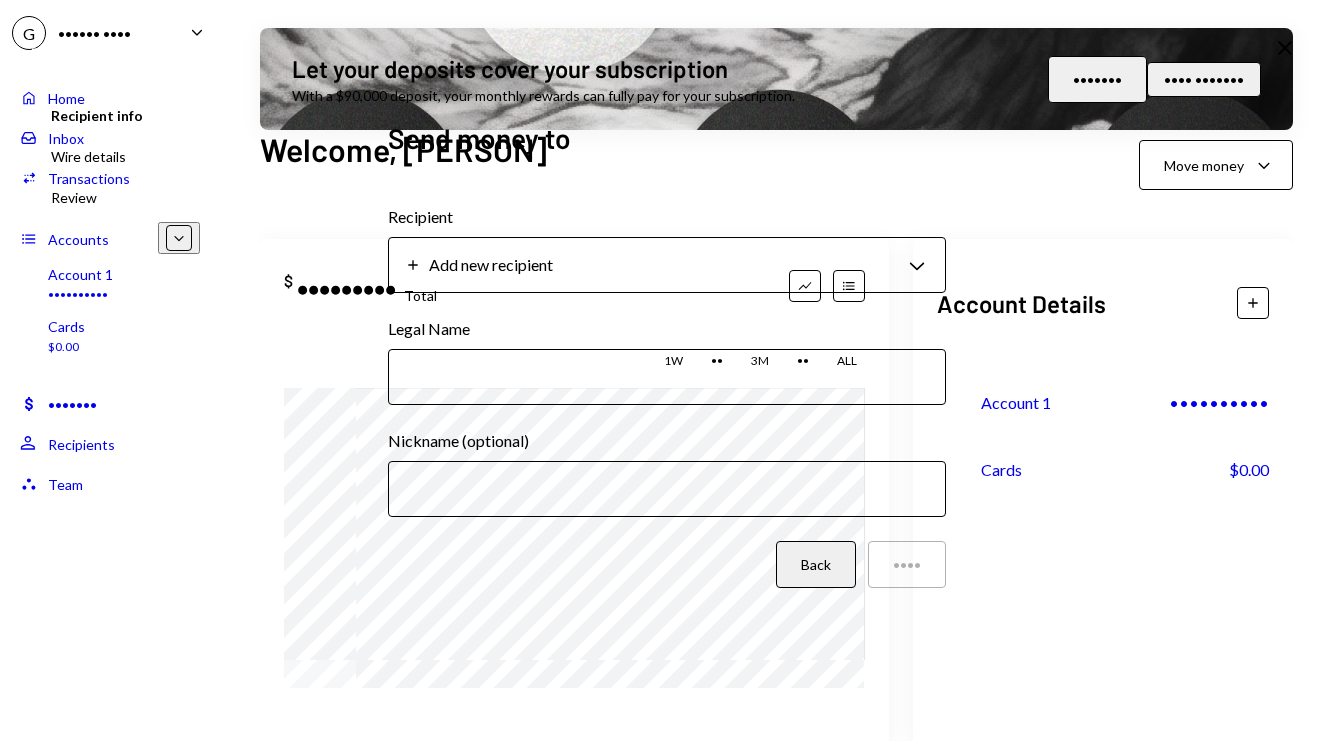 click on "Legal Name" at bounding box center [667, 377] 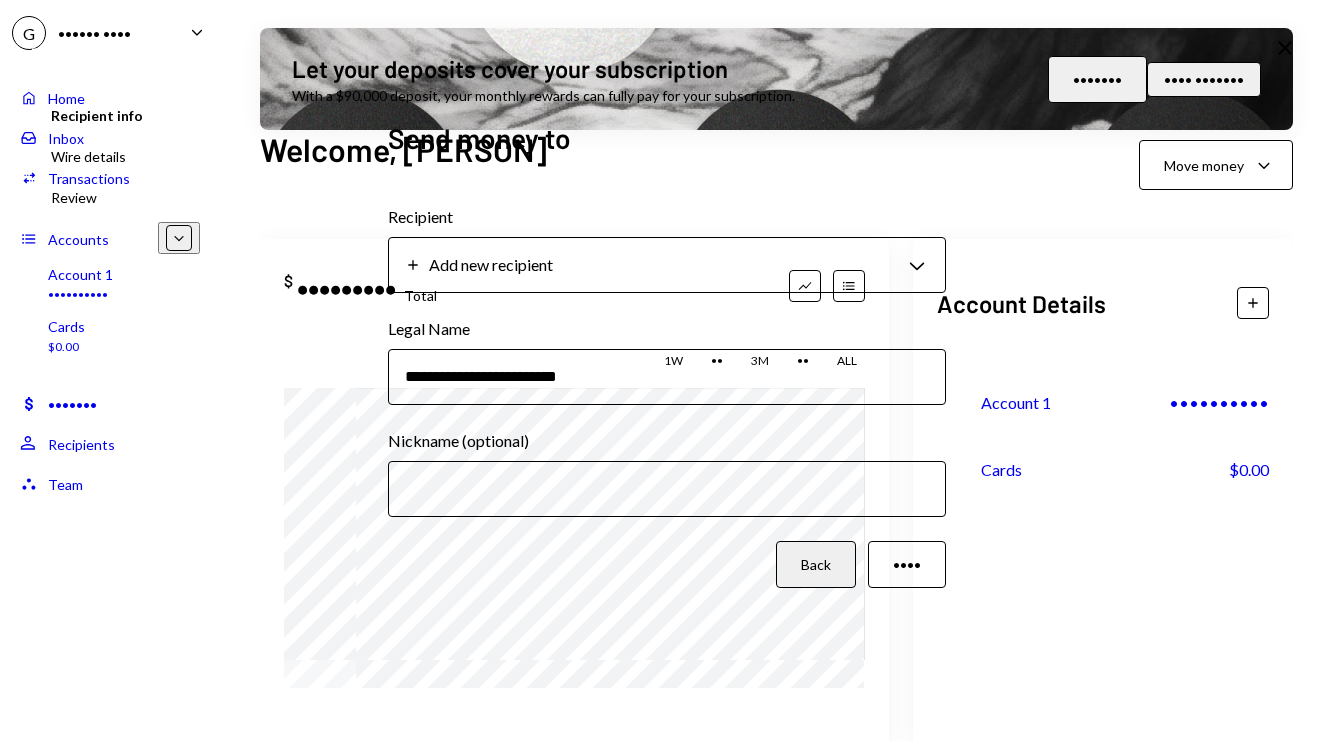 type on "**********" 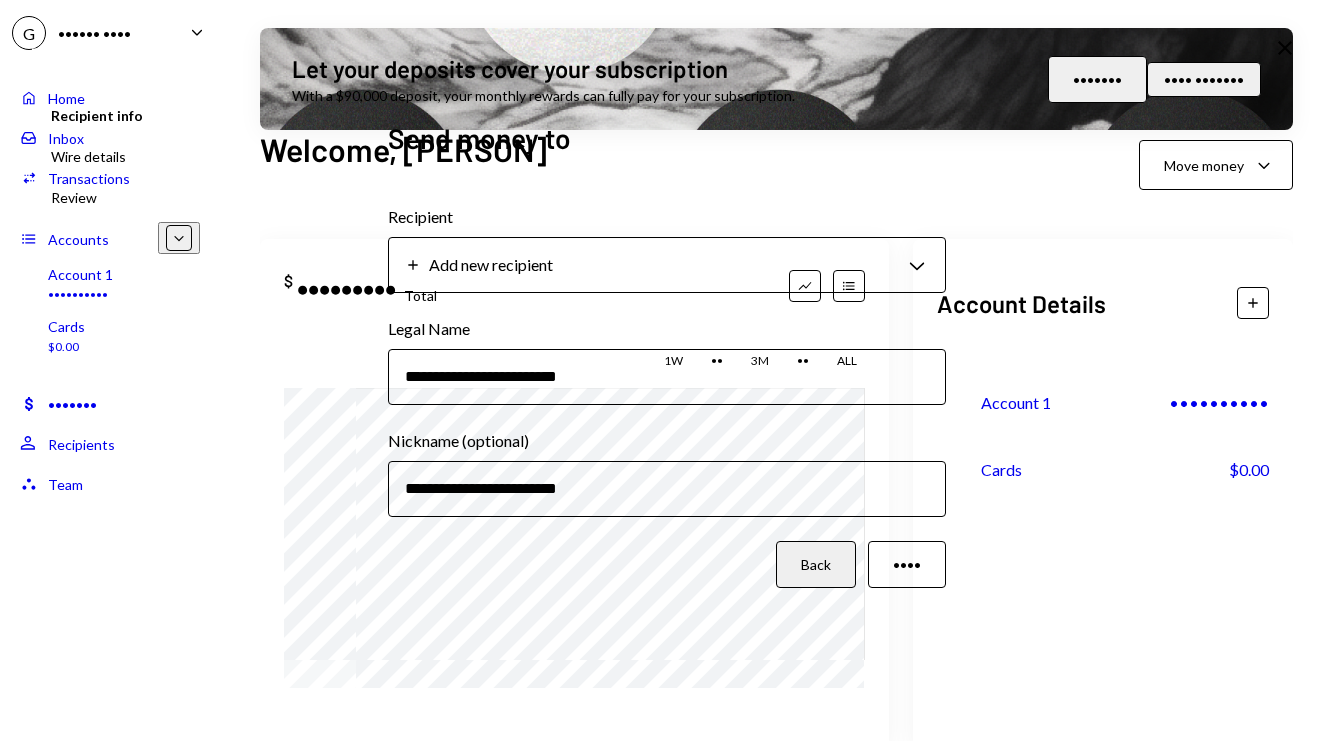 type on "**********" 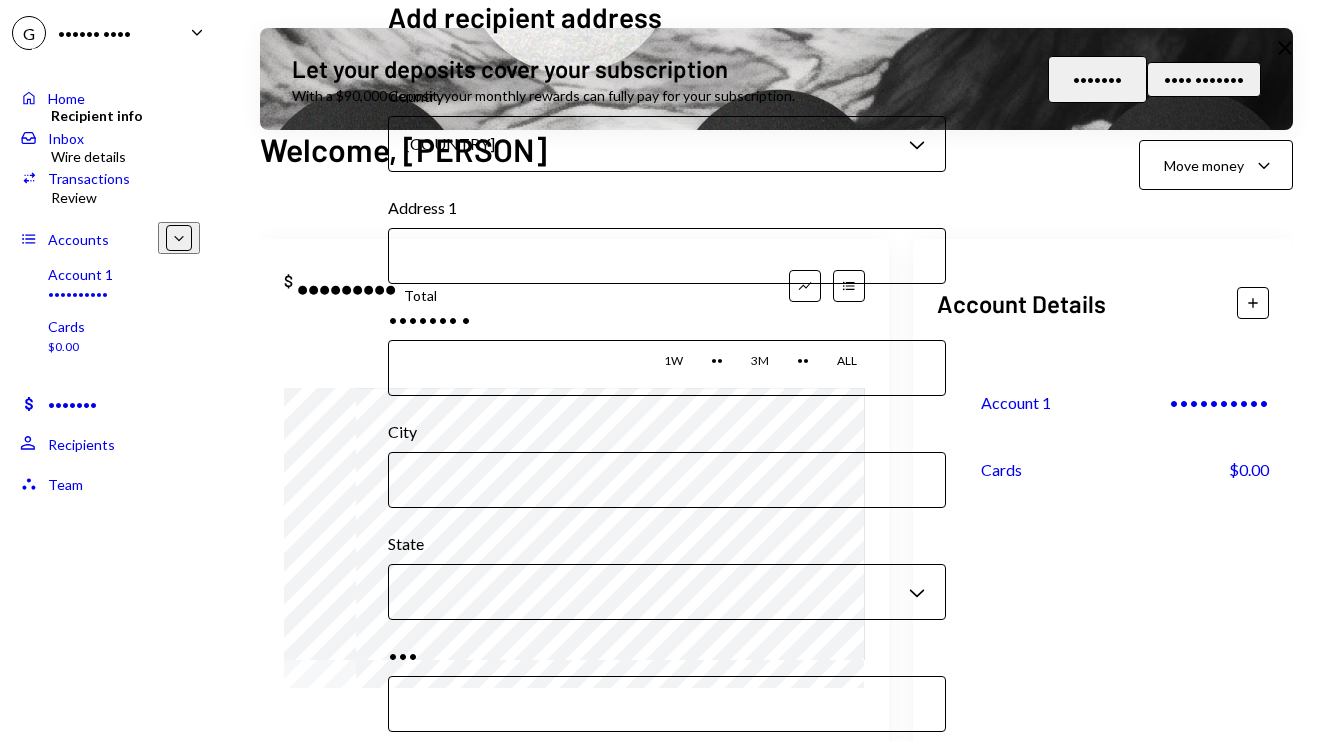 click on "Address 1" at bounding box center [667, 256] 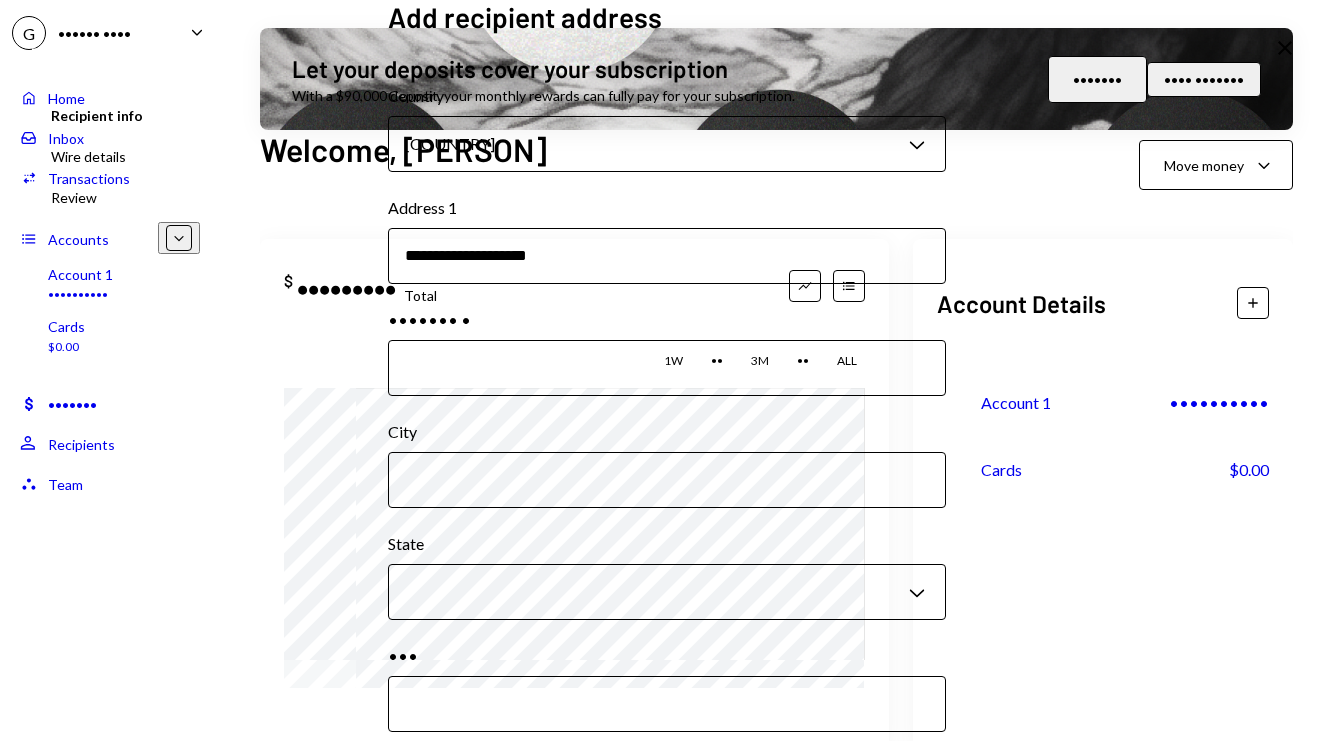 type on "•••••••••••••••••••" 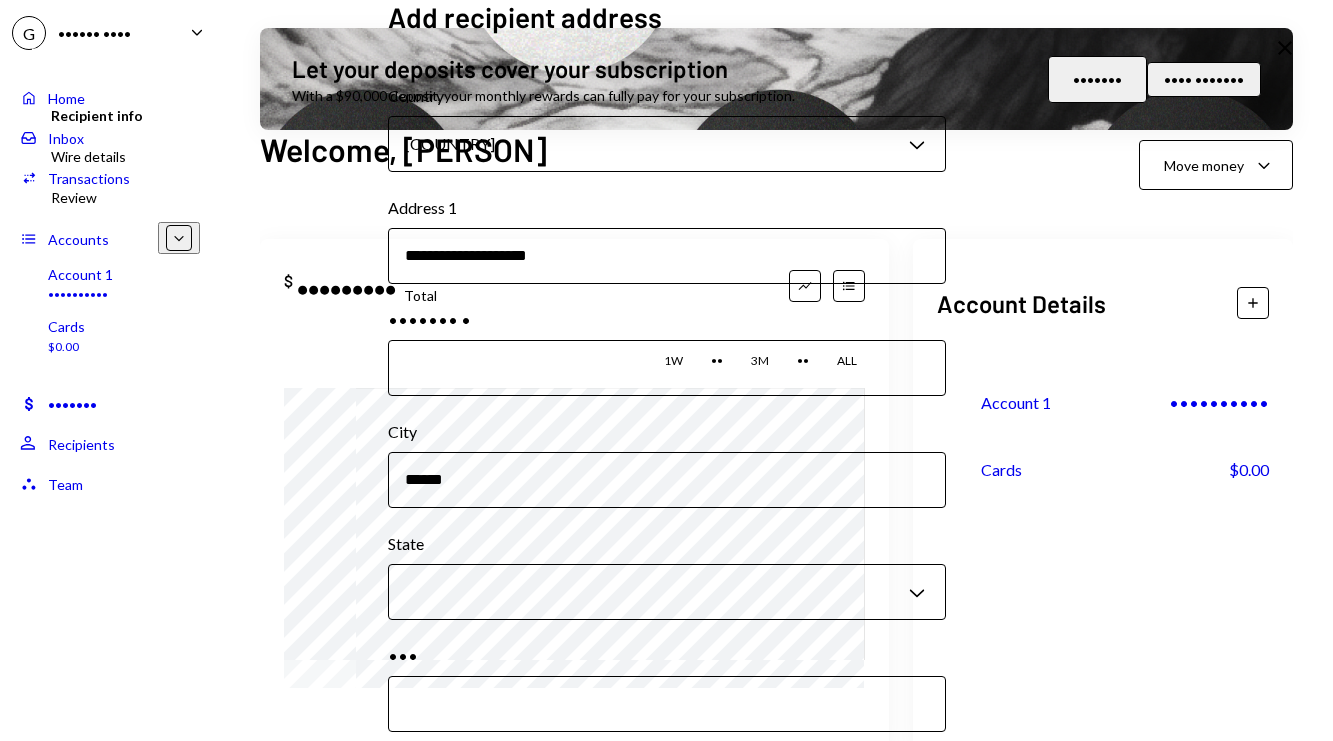 type on "••••••" 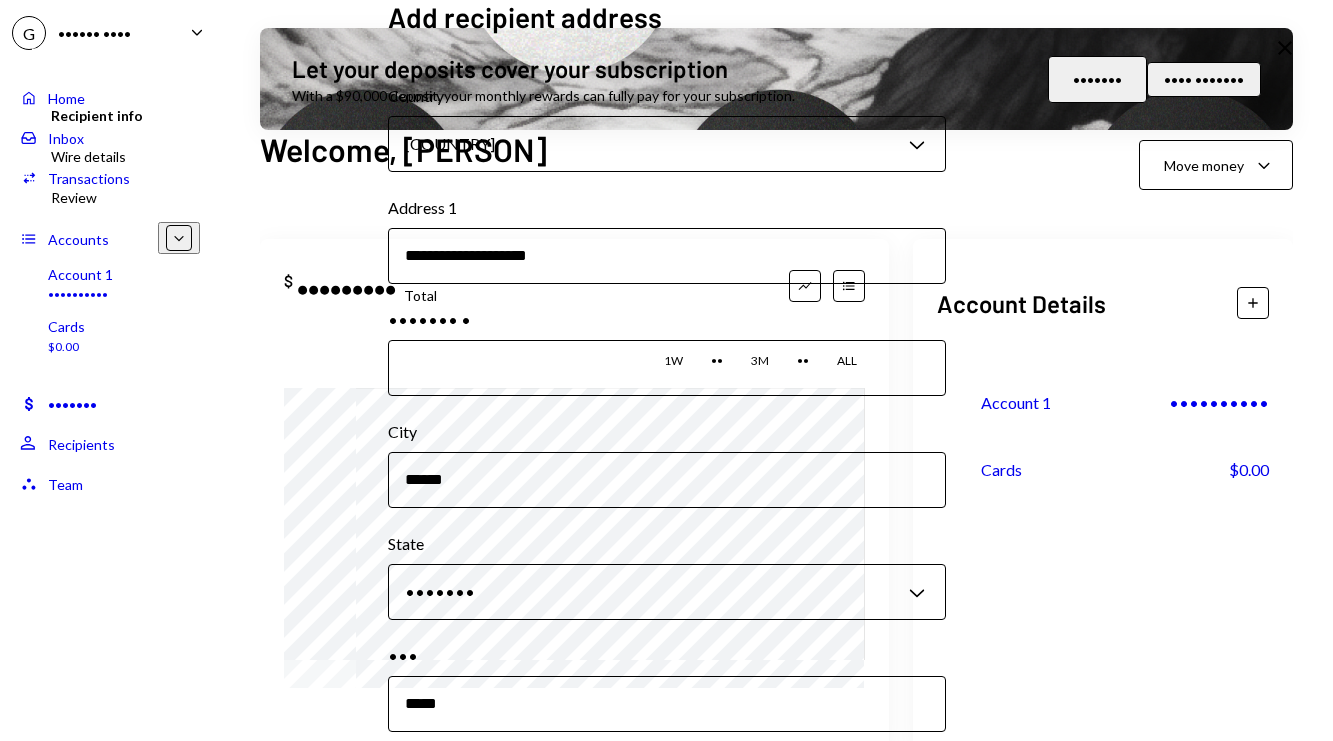scroll, scrollTop: 94, scrollLeft: 0, axis: vertical 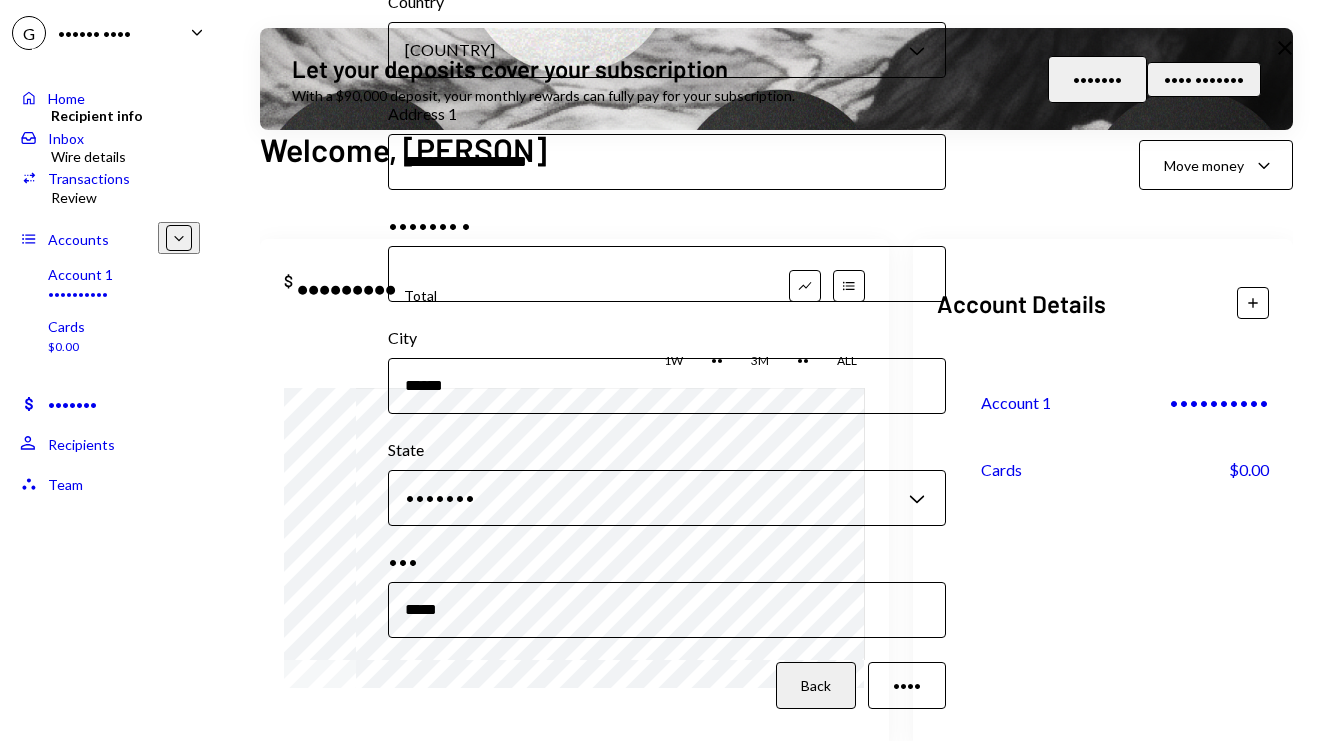 type on "•••••" 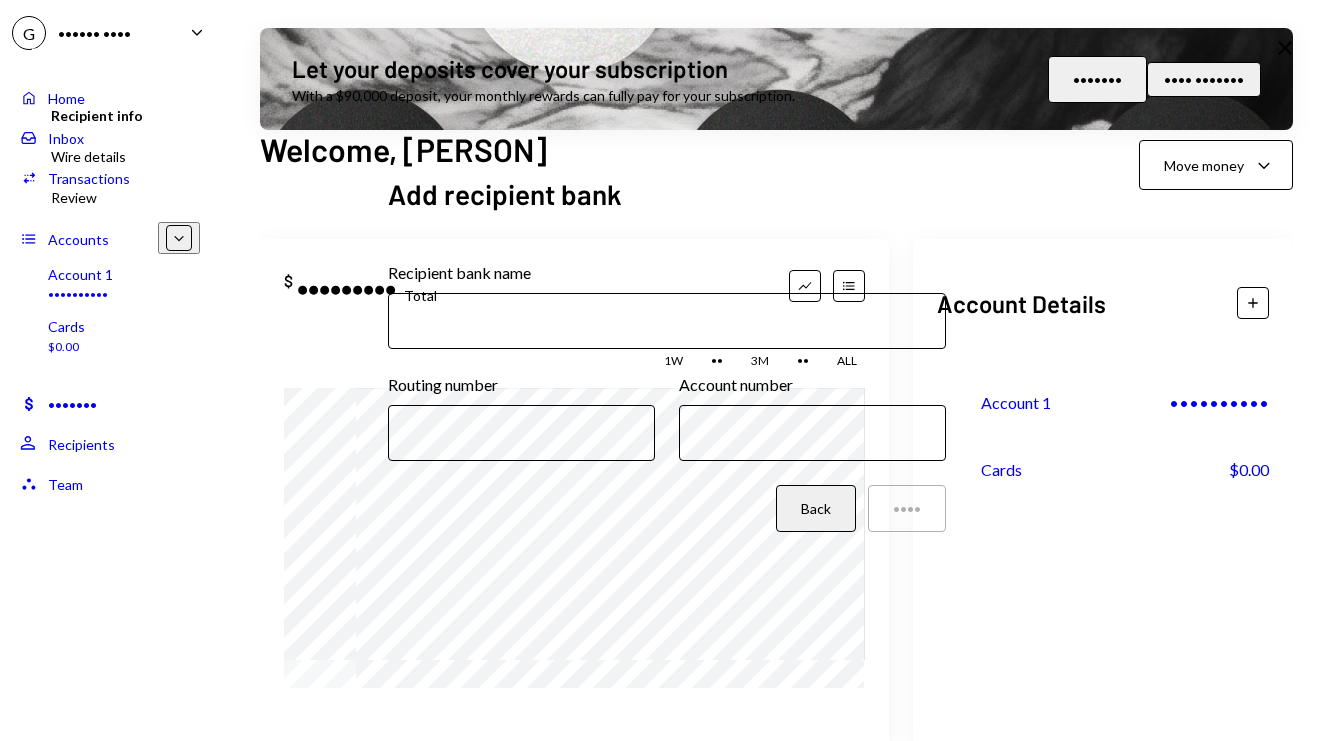 click on "Recipient bank name" at bounding box center [667, 321] 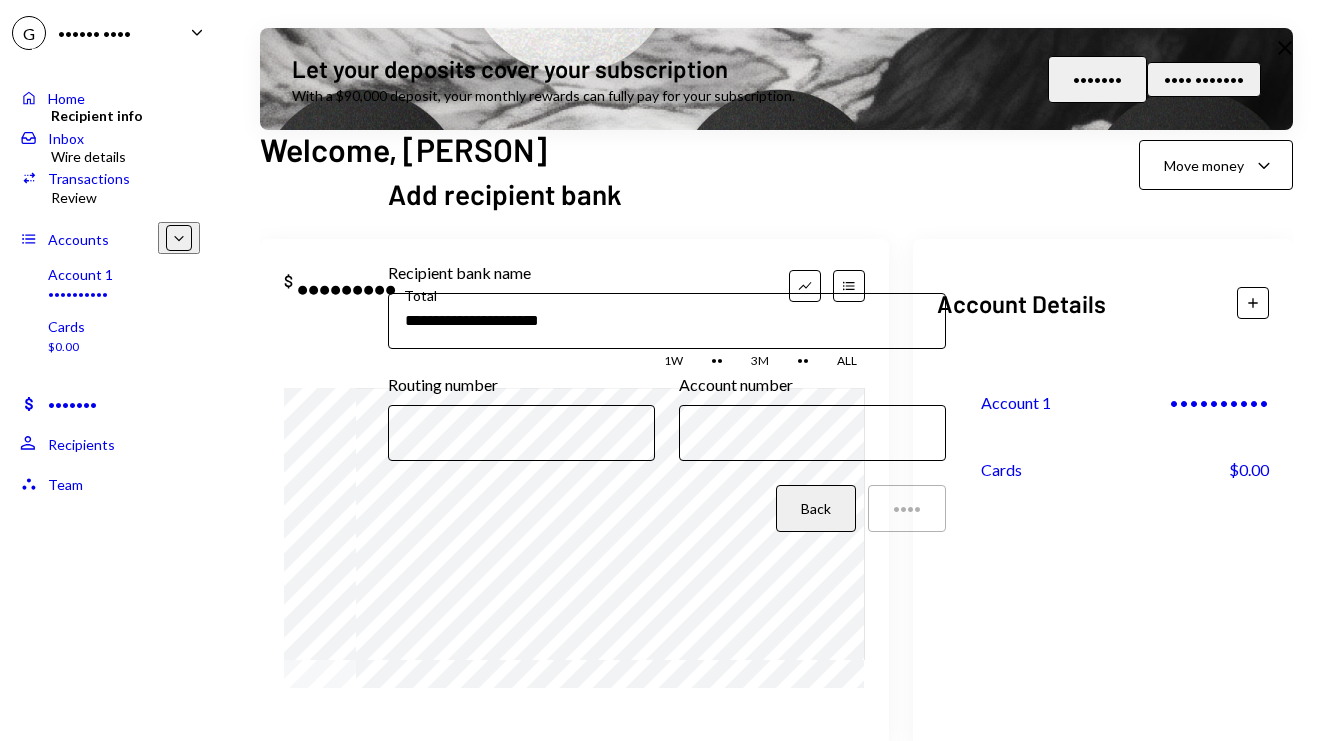 type on "••••••••••••••••••••••" 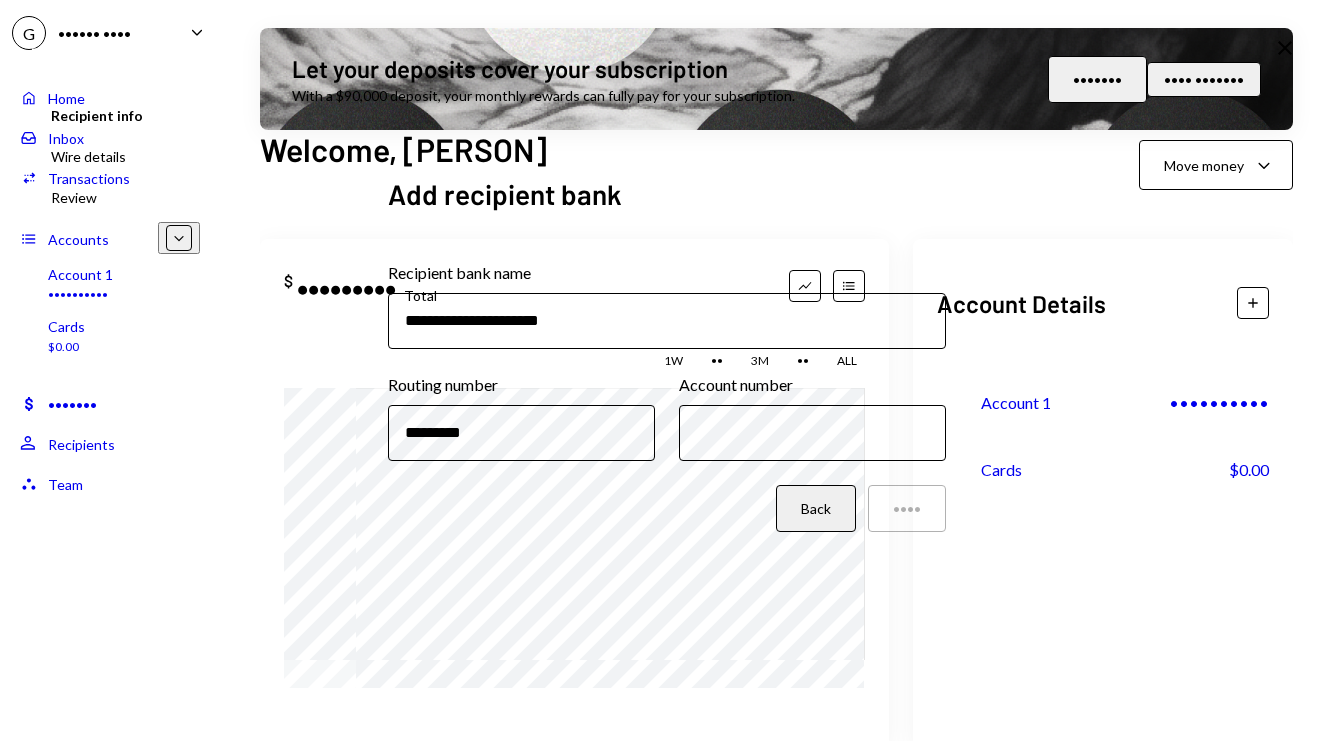 type on "*********" 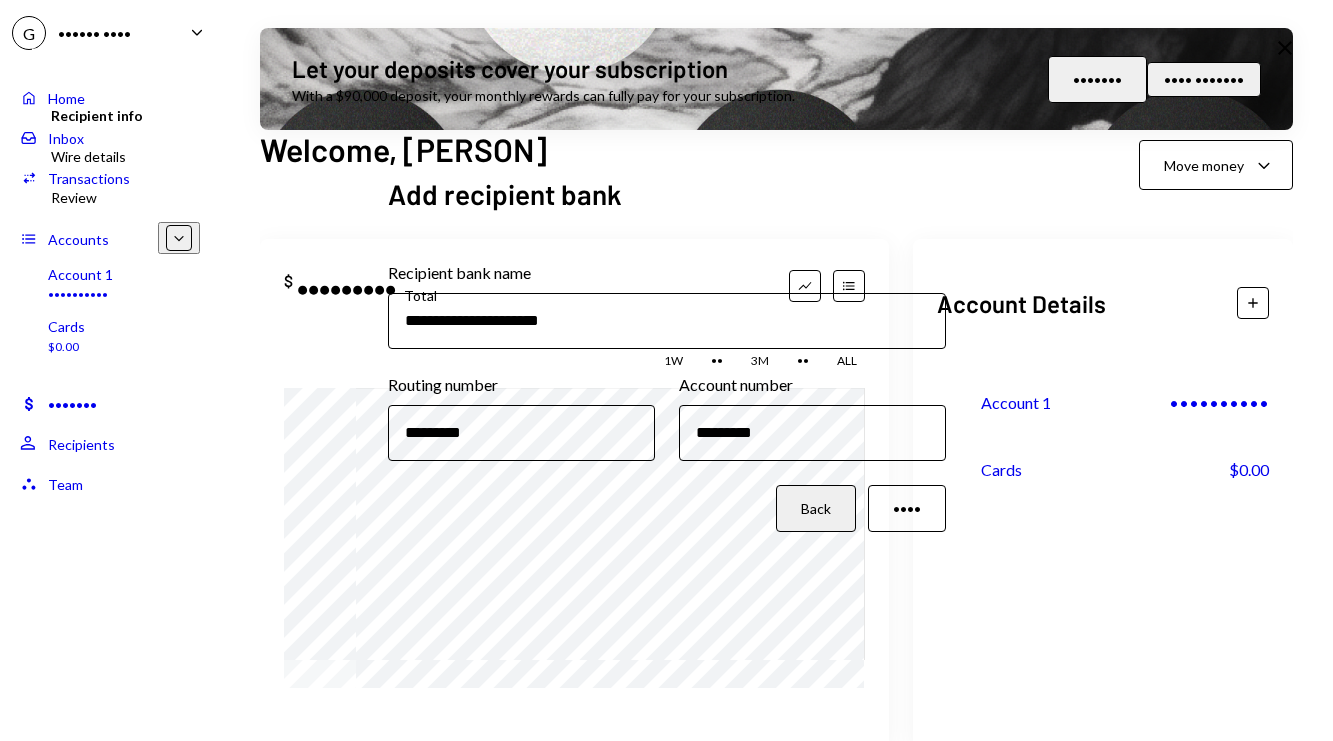 type on "*********" 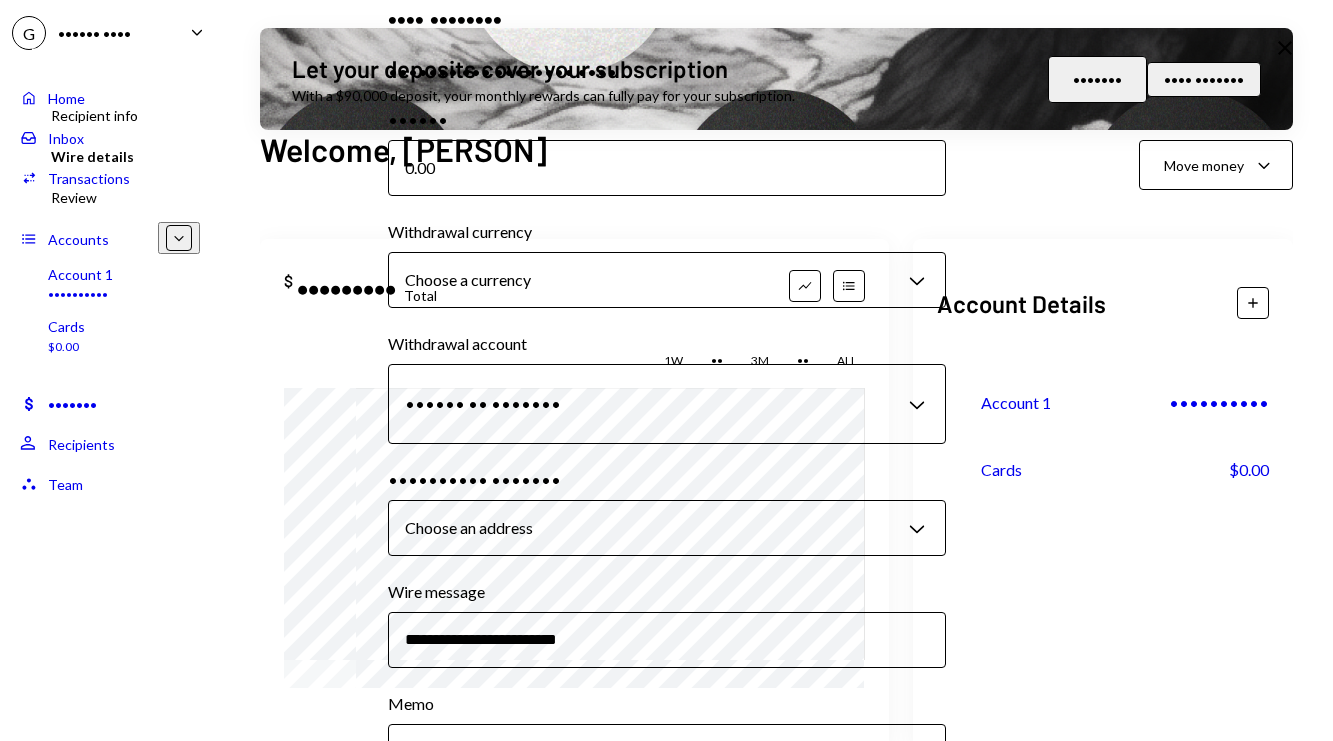 click on "••••••" at bounding box center [667, 168] 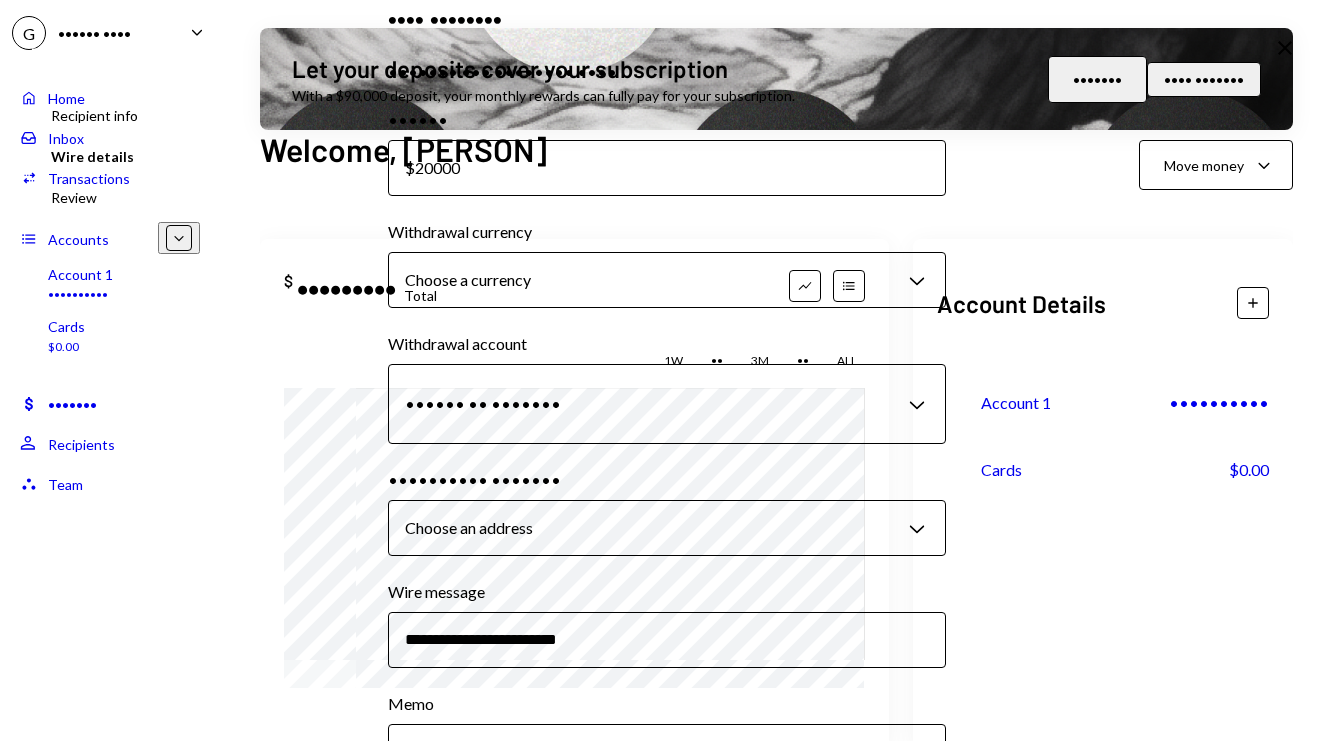 type on "20000" 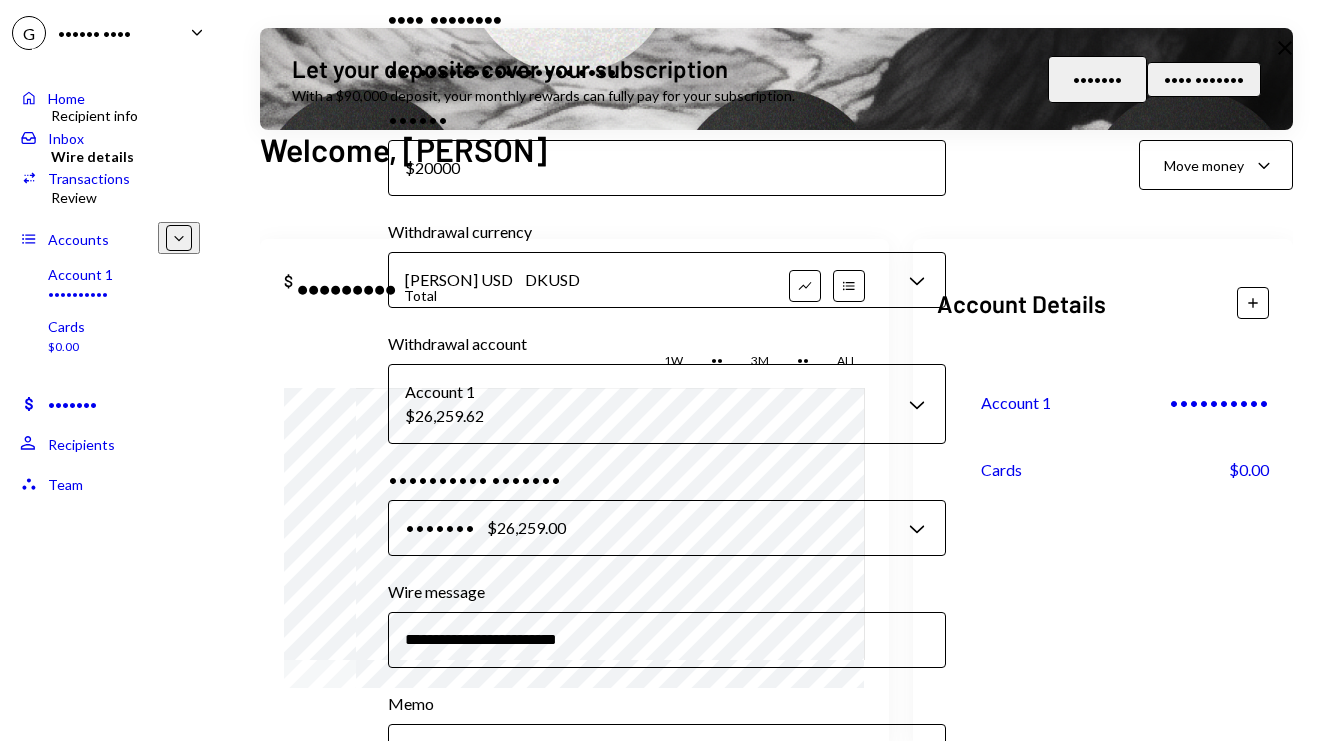 scroll, scrollTop: 166, scrollLeft: 0, axis: vertical 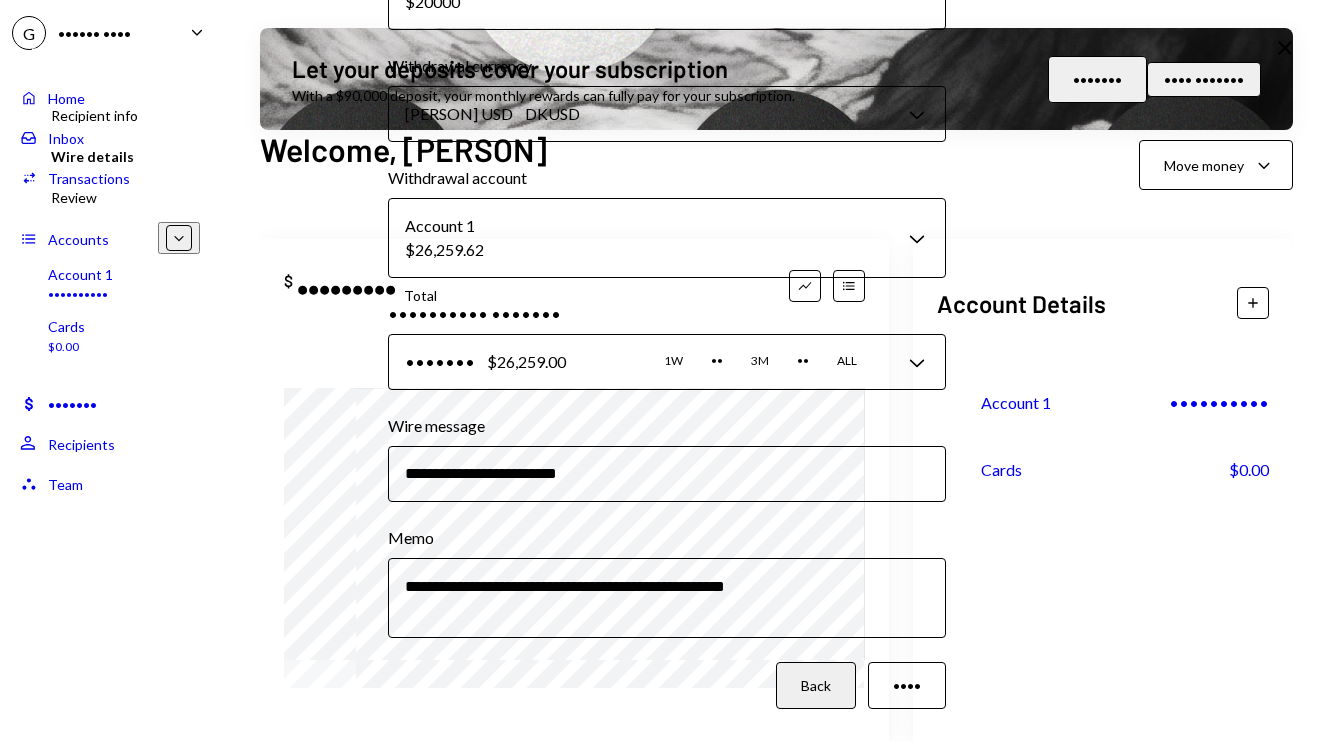 click on "••••" at bounding box center (907, 685) 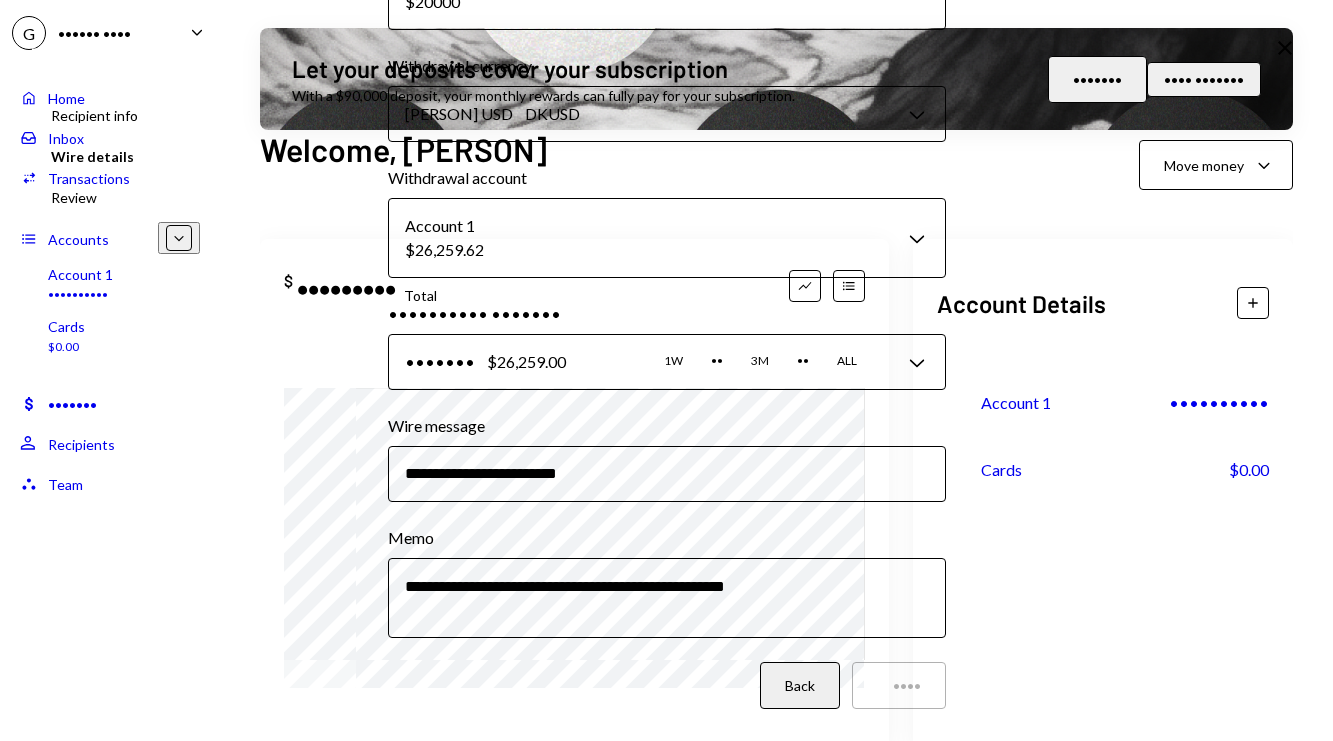 scroll, scrollTop: 0, scrollLeft: 0, axis: both 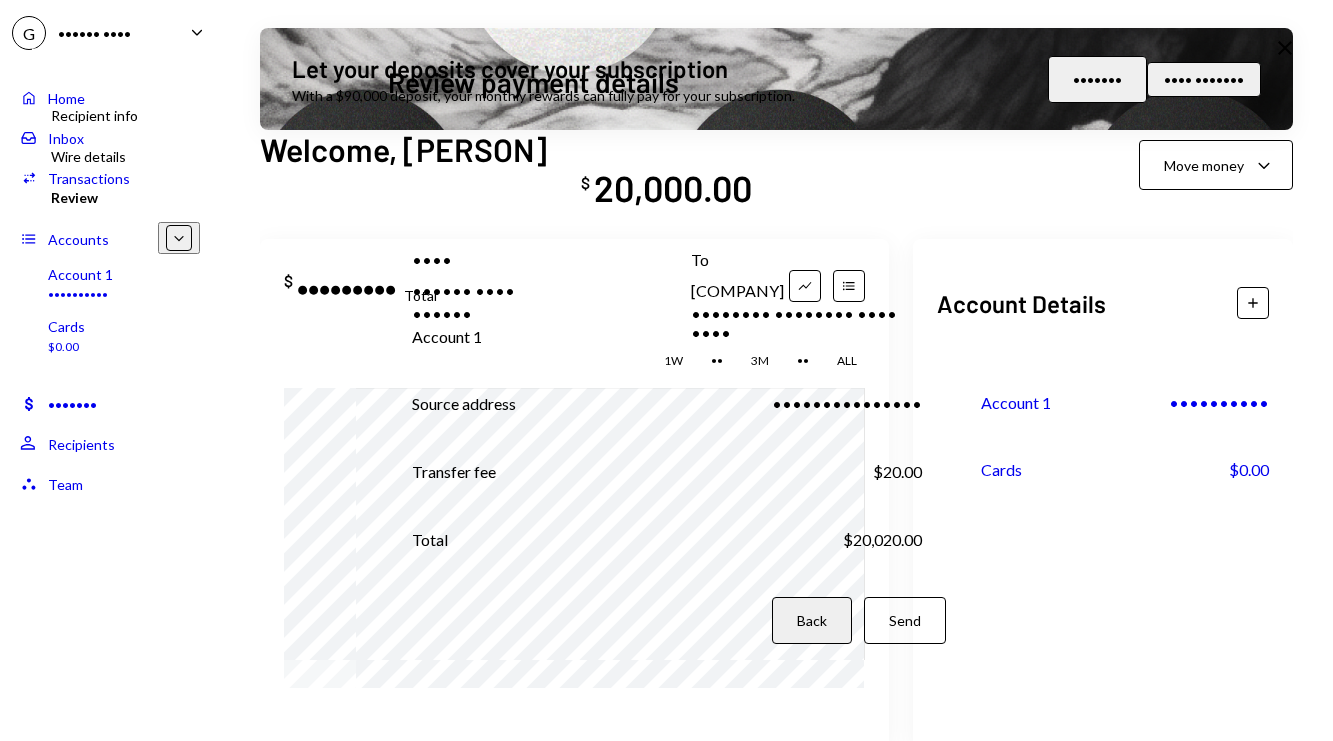 click on "Send" at bounding box center (905, 620) 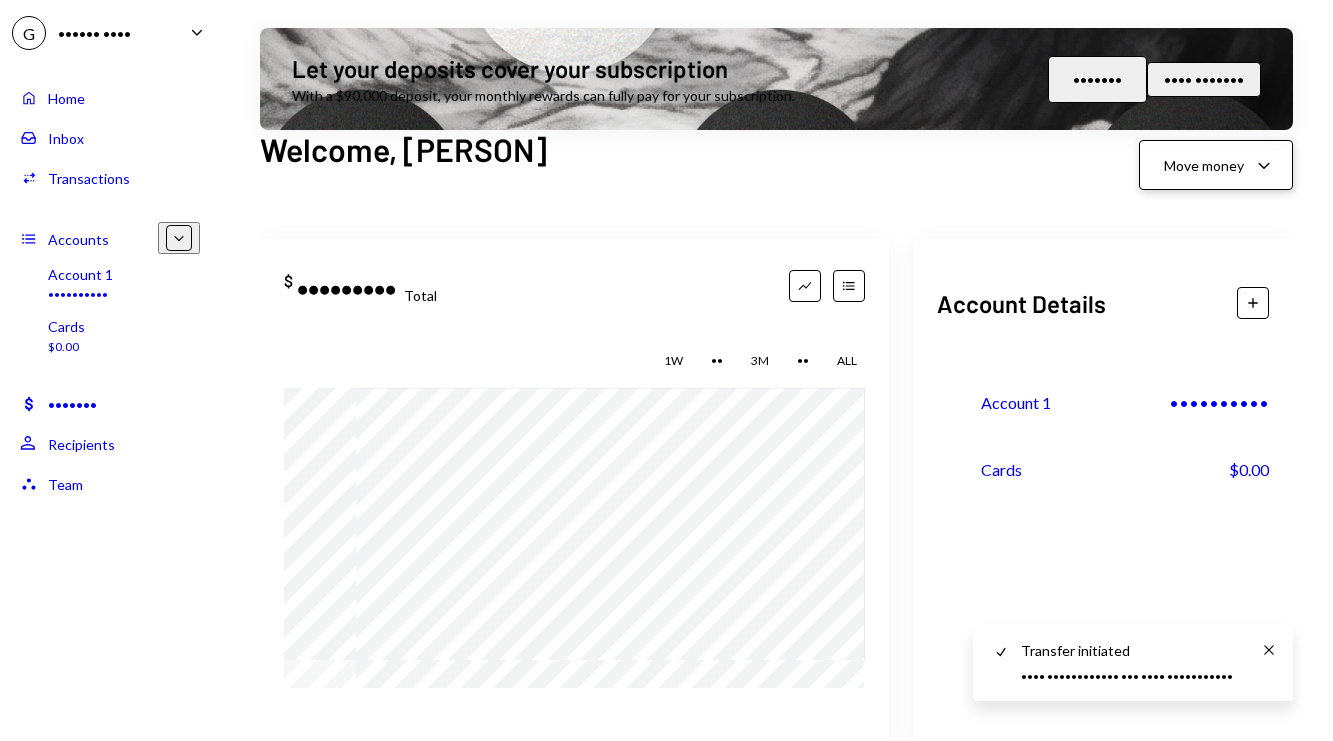 click on "Caret Down" at bounding box center (1264, 165) 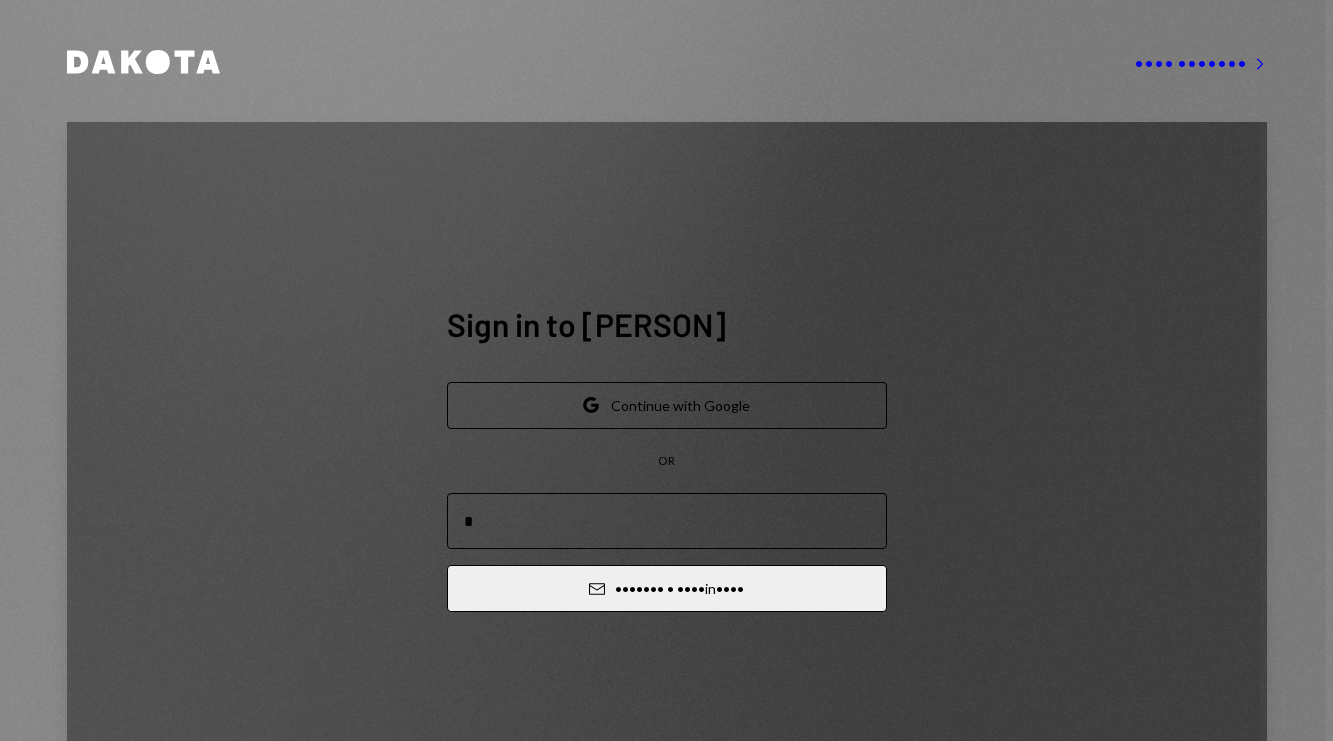 type on "**********" 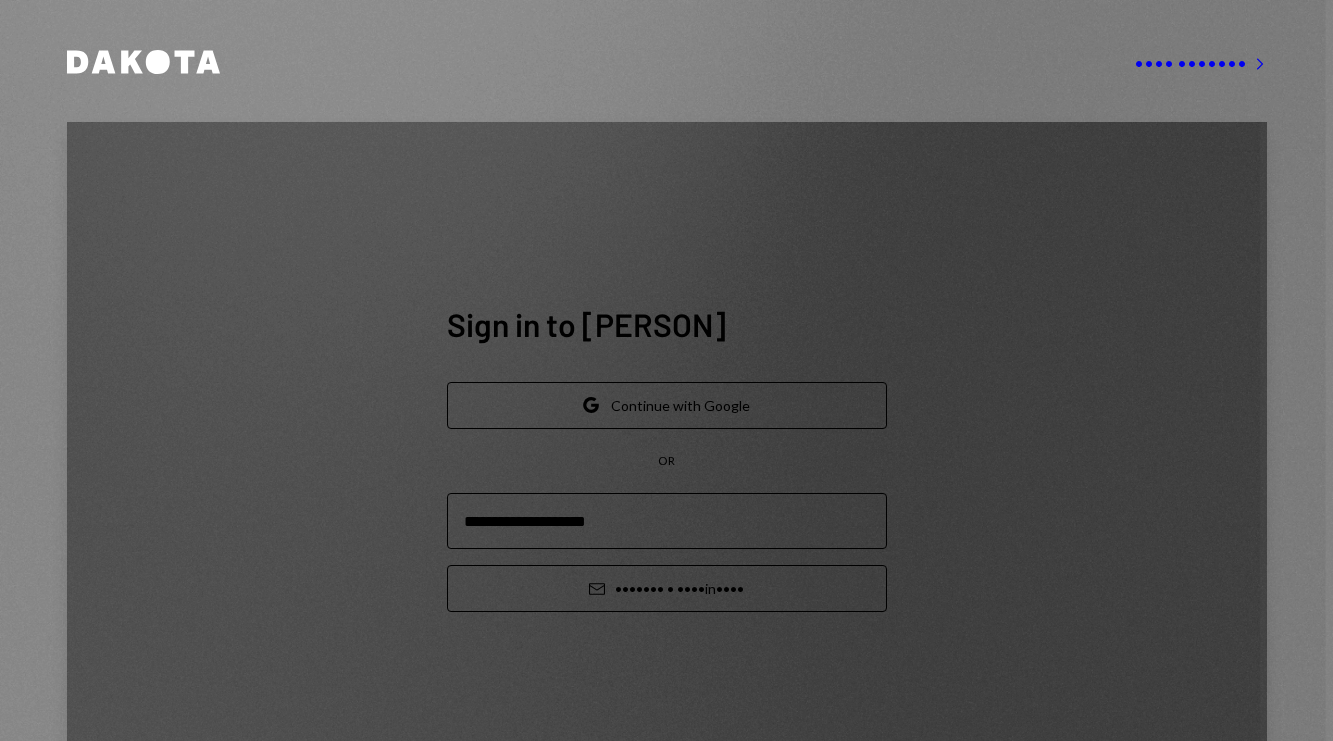 click on "••••• ••••••• • ••••  ••  ••••" at bounding box center [667, 588] 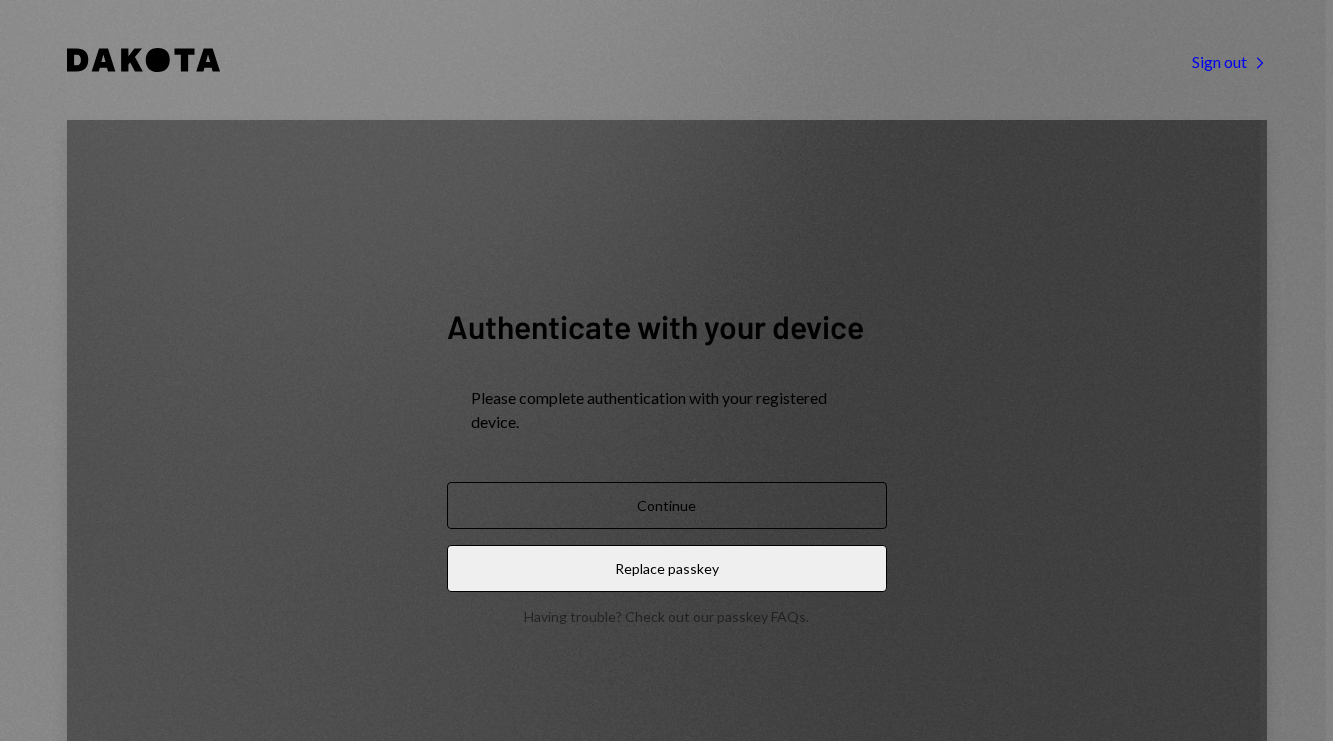 scroll, scrollTop: 0, scrollLeft: 0, axis: both 